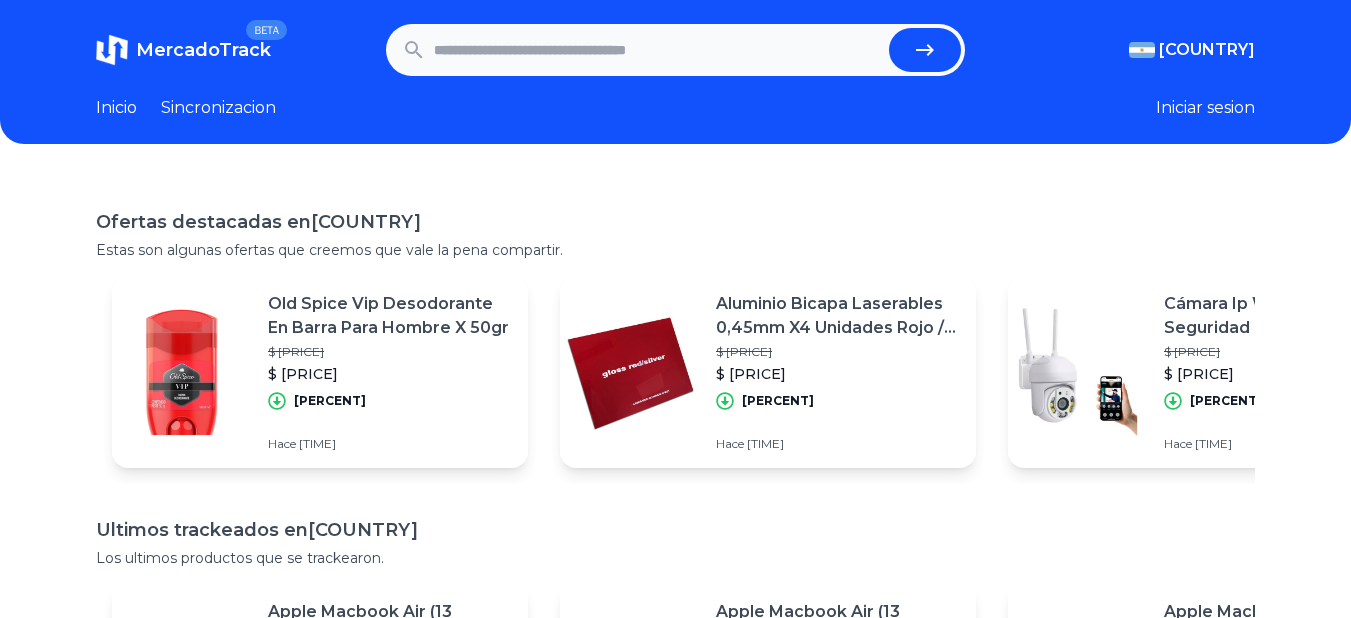 scroll, scrollTop: 0, scrollLeft: 0, axis: both 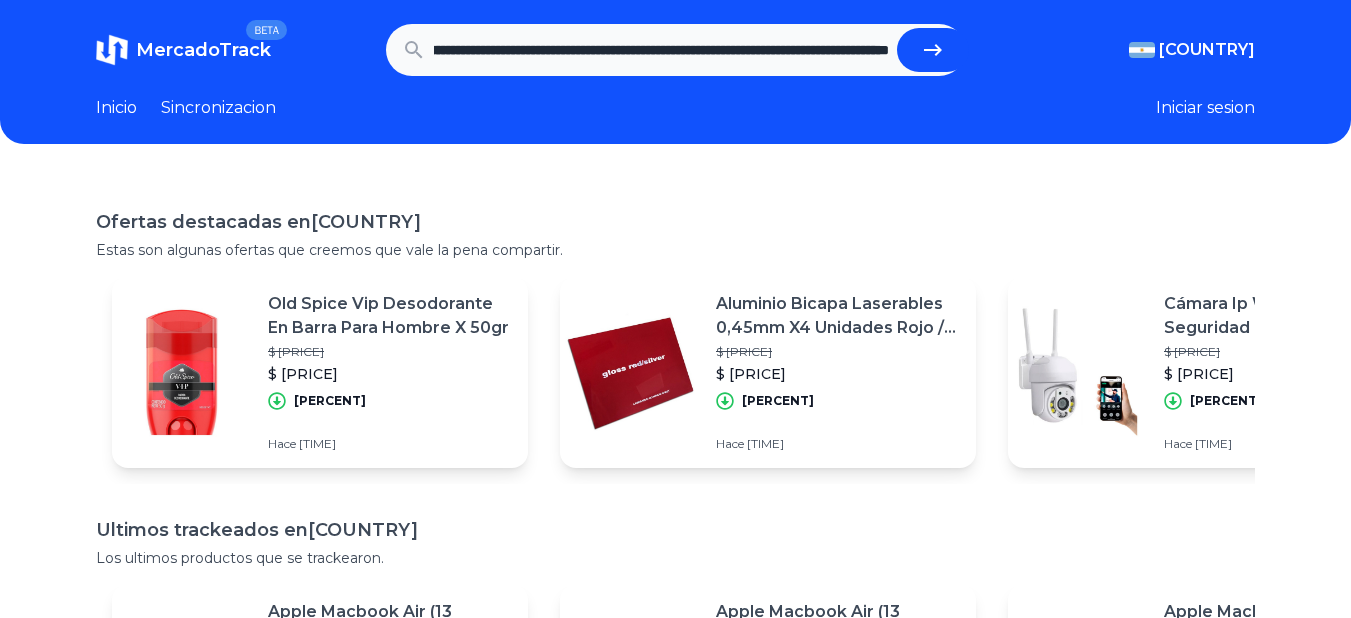 type on "**********" 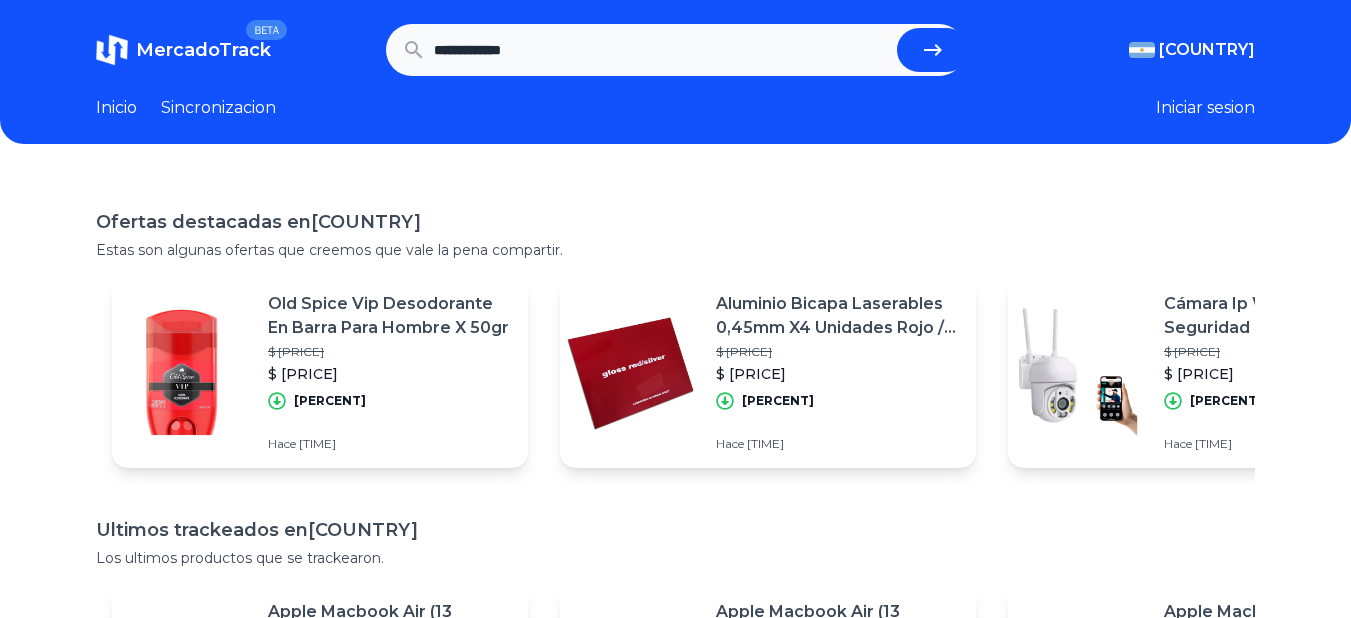 scroll, scrollTop: 0, scrollLeft: 0, axis: both 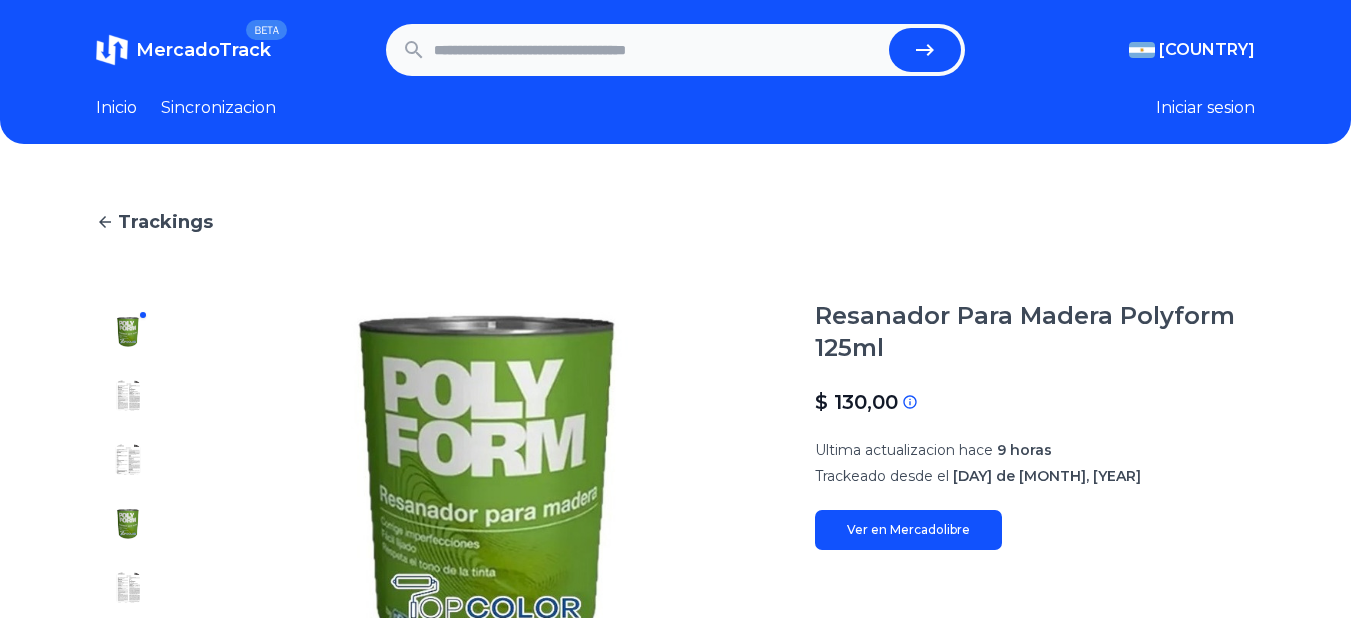 click at bounding box center [658, 50] 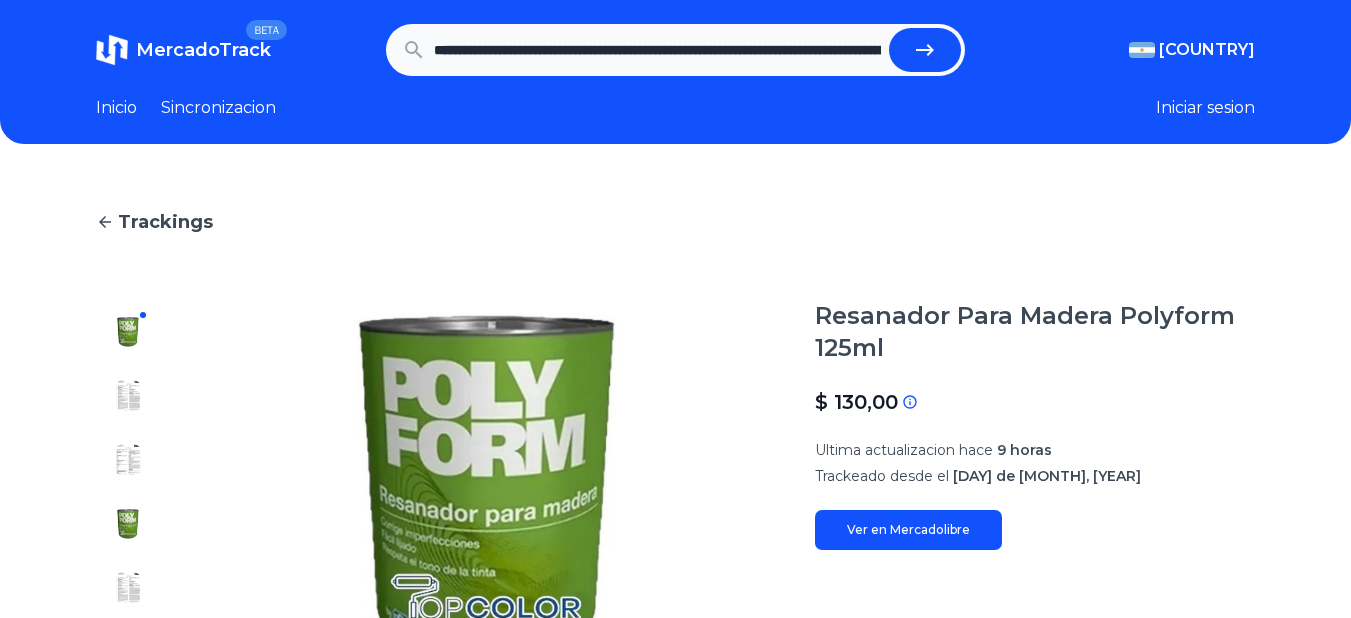 scroll, scrollTop: 0, scrollLeft: 290, axis: horizontal 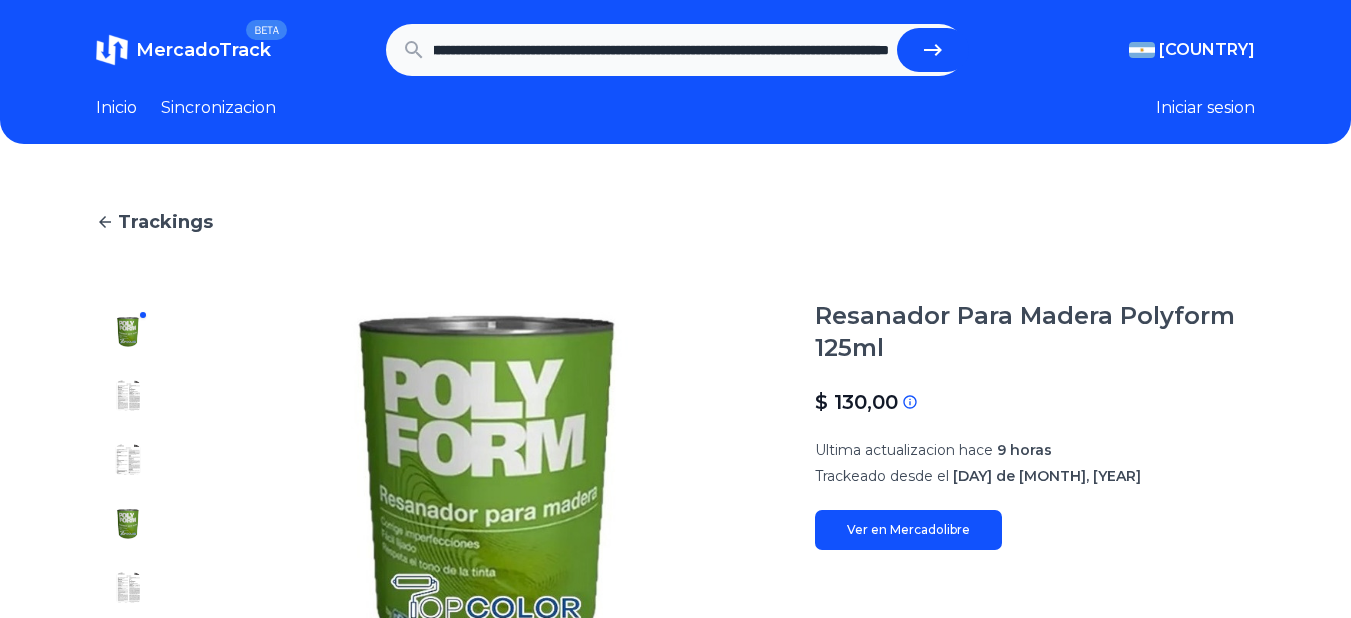 type on "**********" 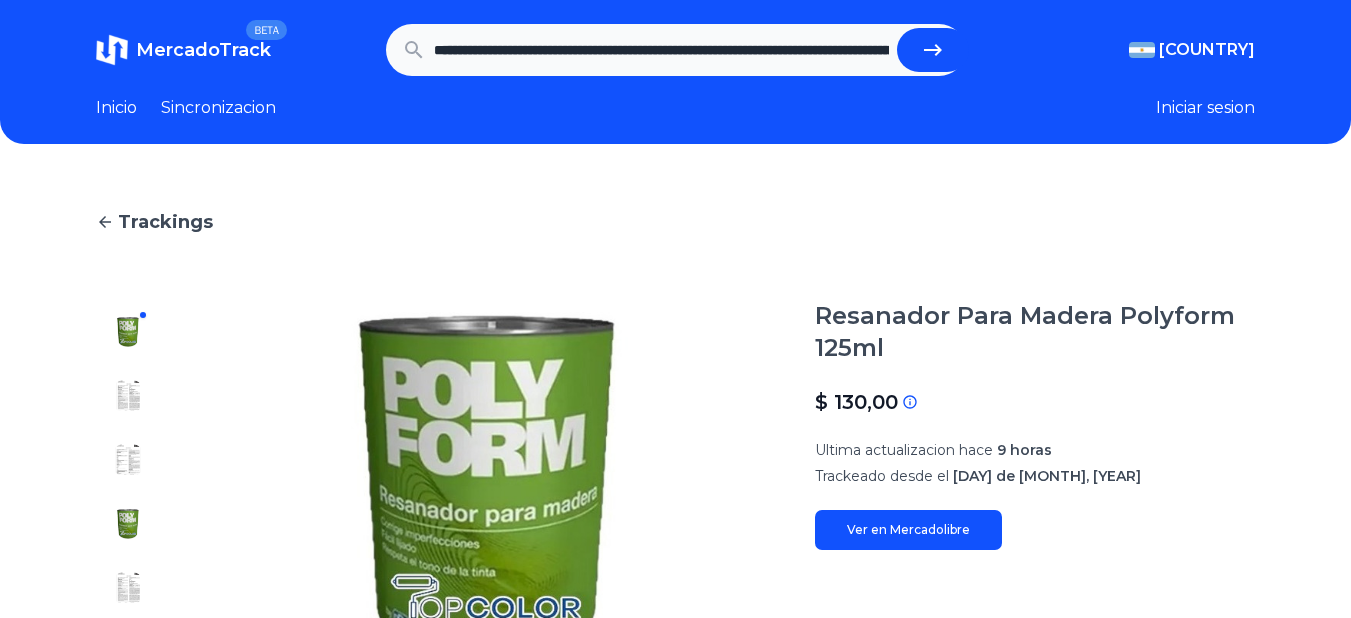 click at bounding box center [933, 50] 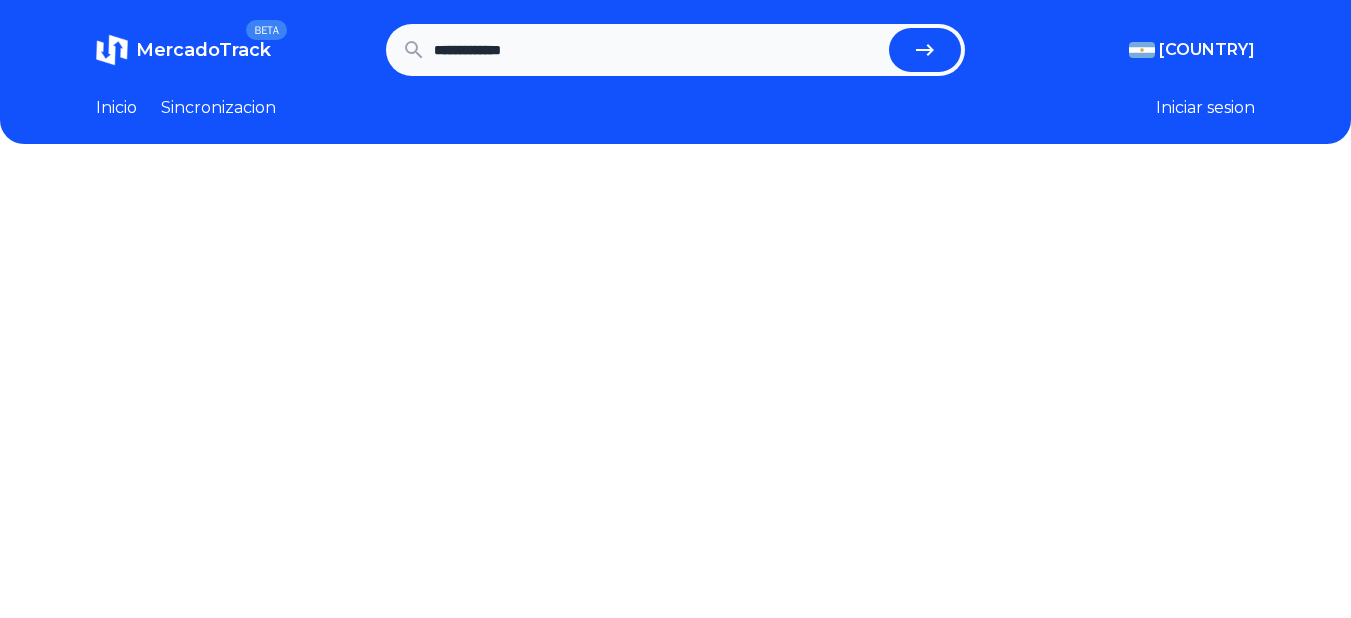 scroll, scrollTop: 0, scrollLeft: 0, axis: both 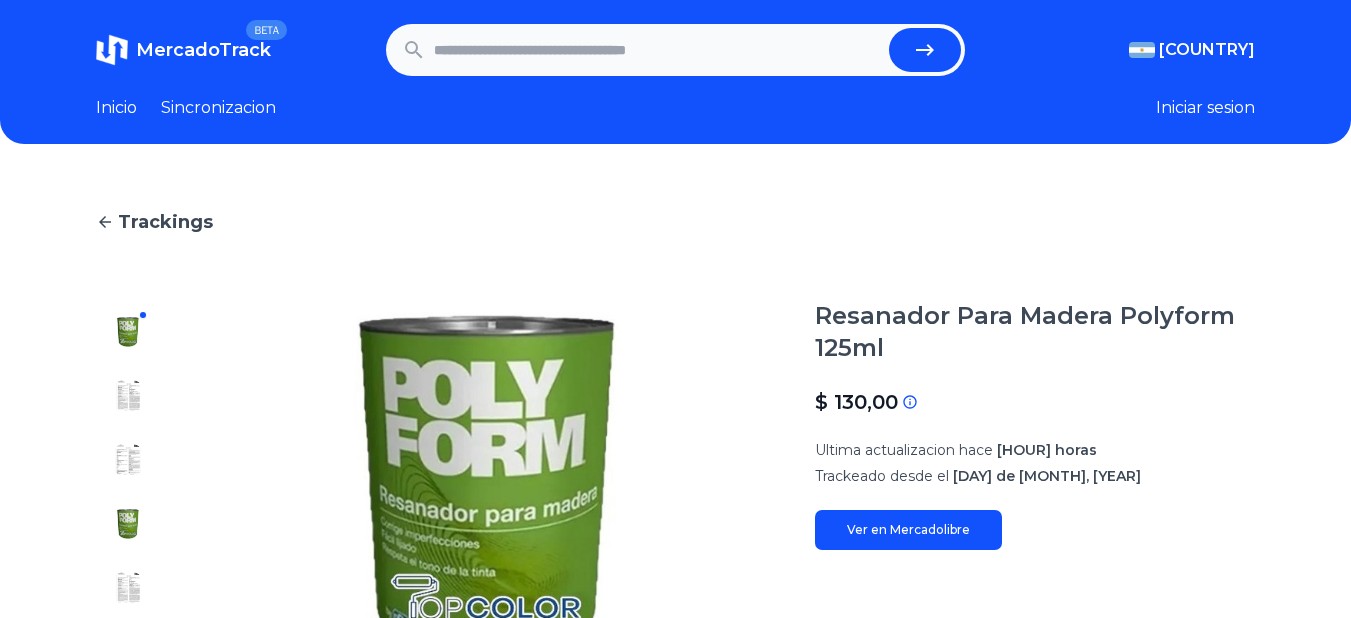 click on "MercadoTrack" at bounding box center (203, 50) 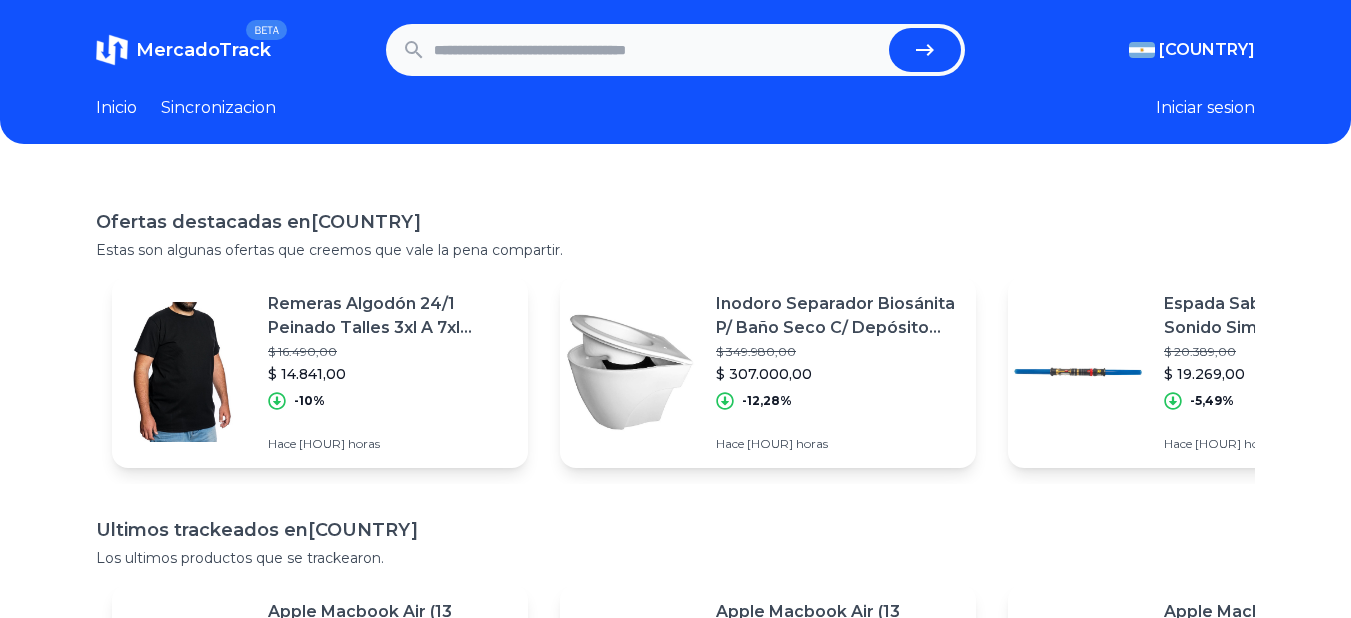 click at bounding box center [658, 50] 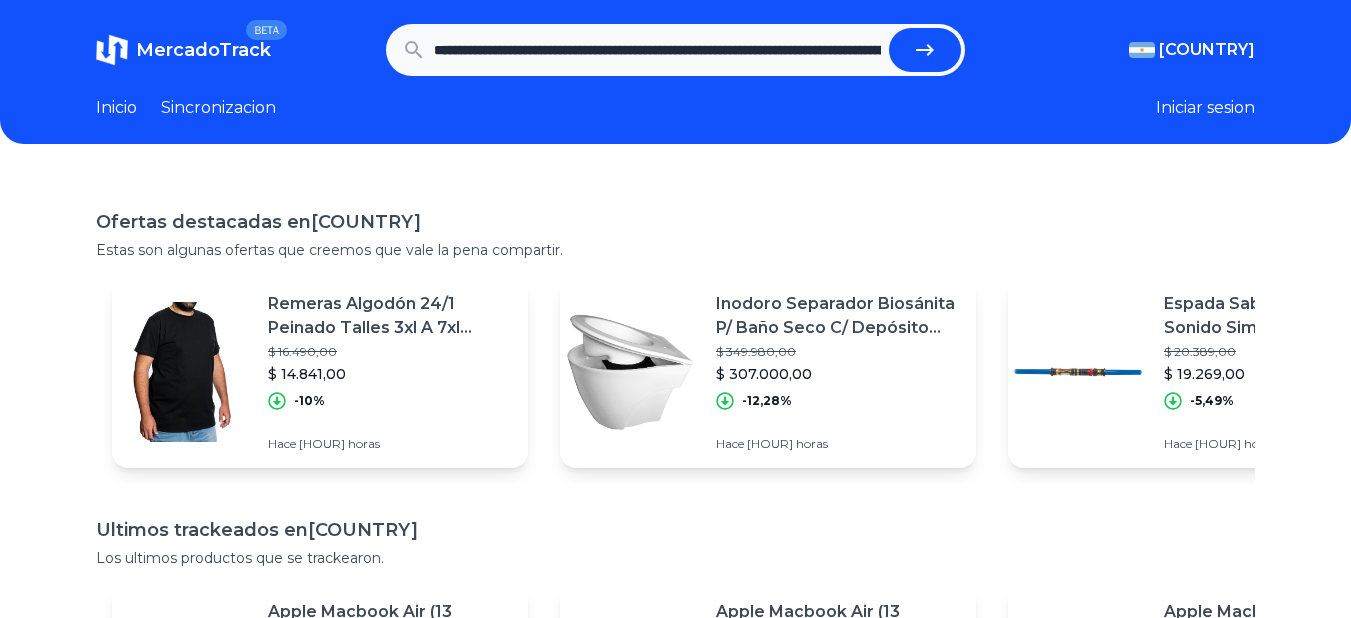 scroll, scrollTop: 0, scrollLeft: 384, axis: horizontal 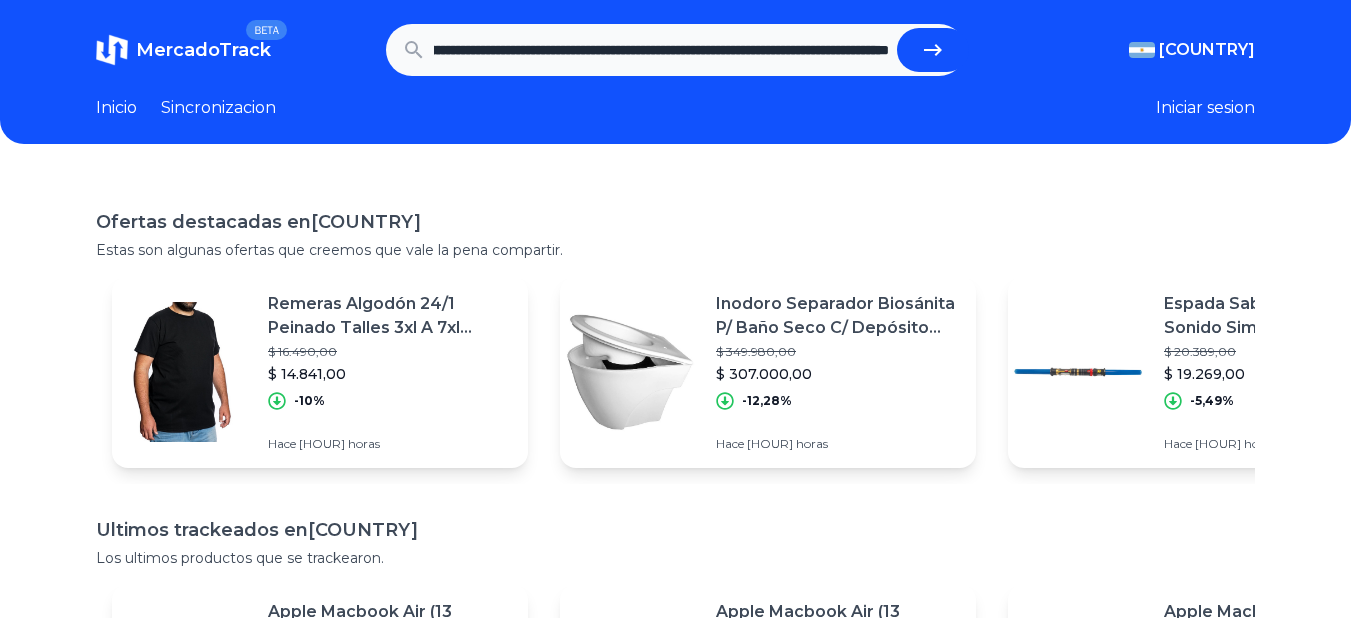 type on "**********" 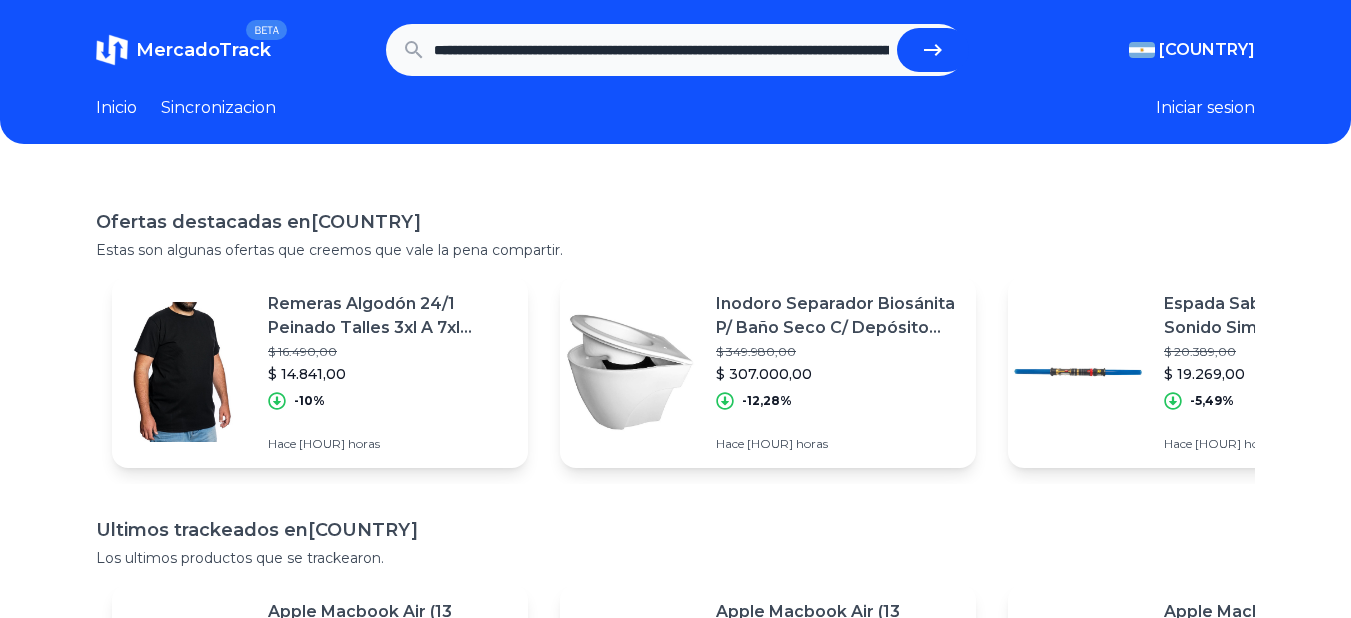 click at bounding box center (933, 50) 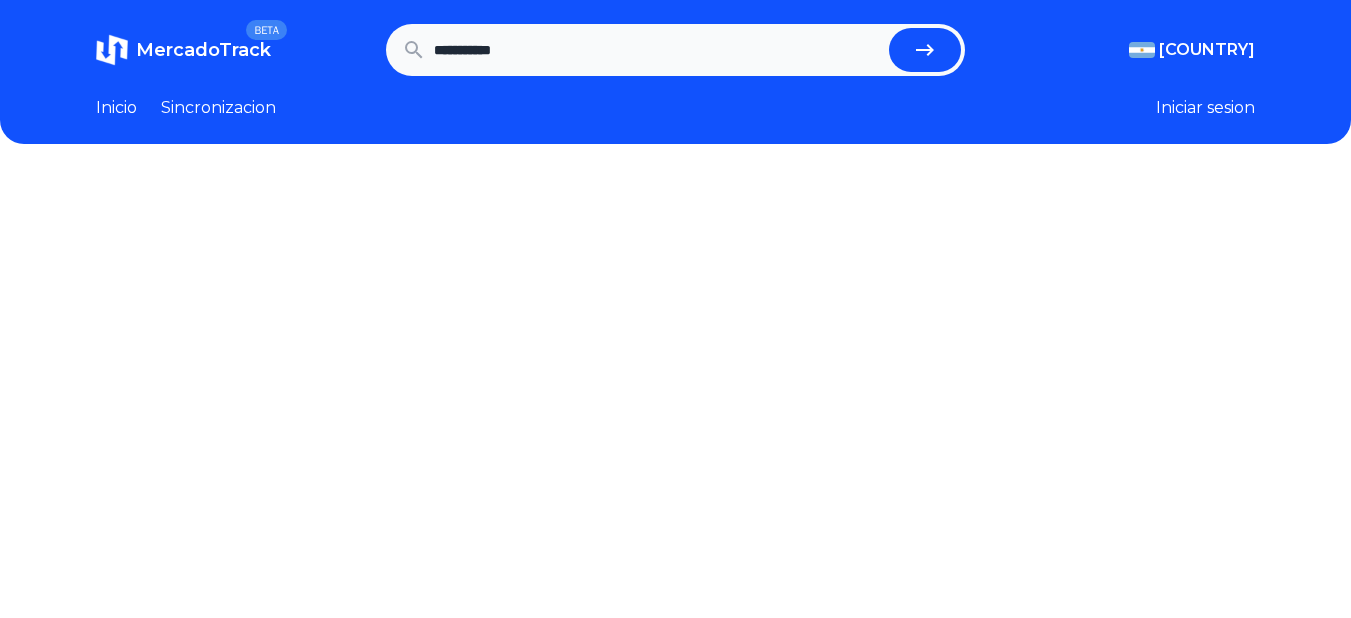 scroll, scrollTop: 0, scrollLeft: 0, axis: both 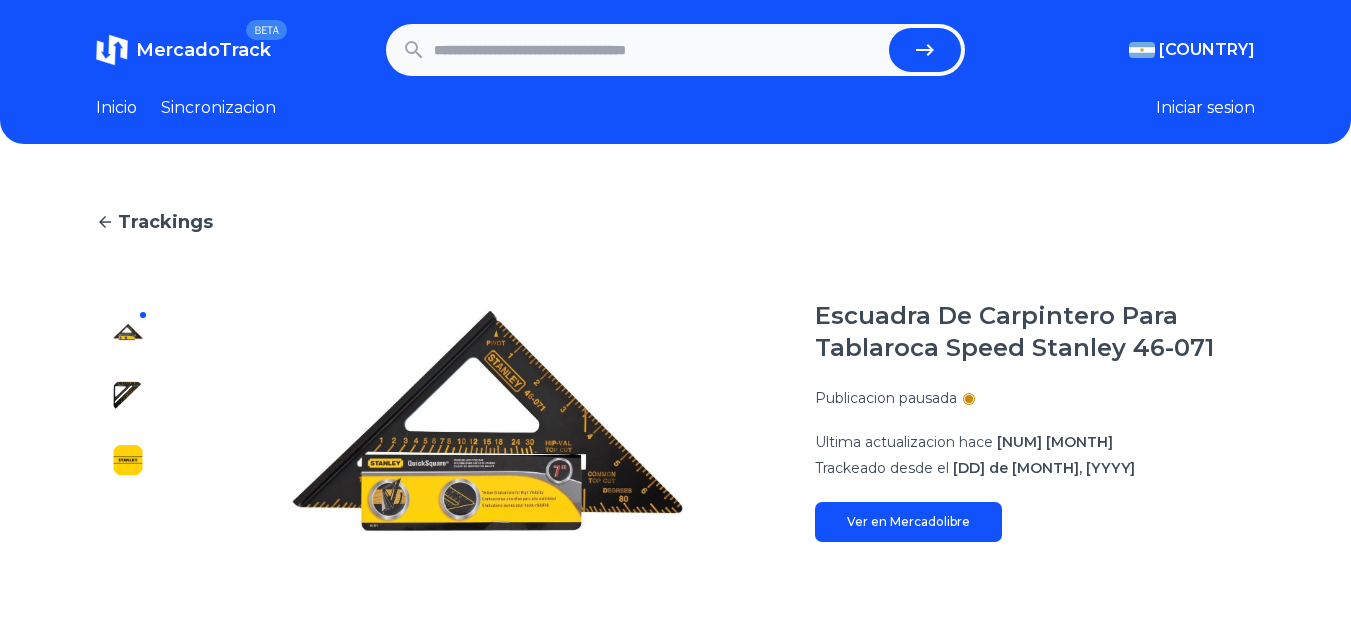 drag, startPoint x: 682, startPoint y: 25, endPoint x: 686, endPoint y: 41, distance: 16.492422 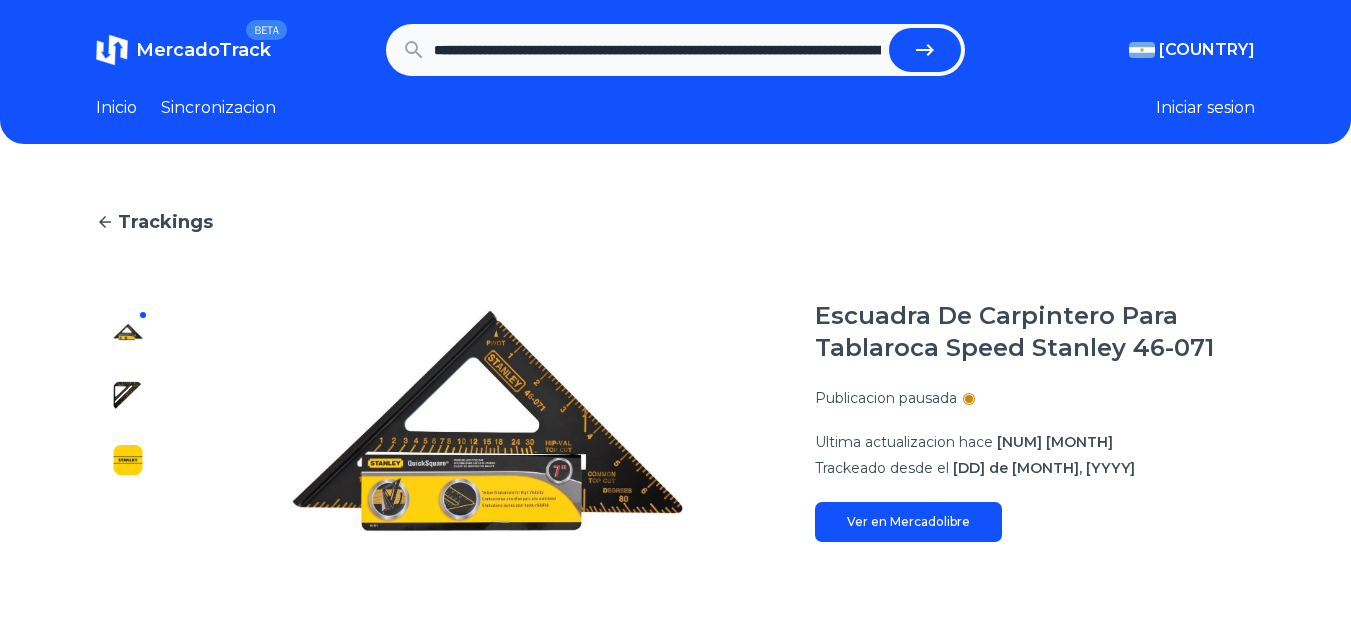 scroll, scrollTop: 0, scrollLeft: 493, axis: horizontal 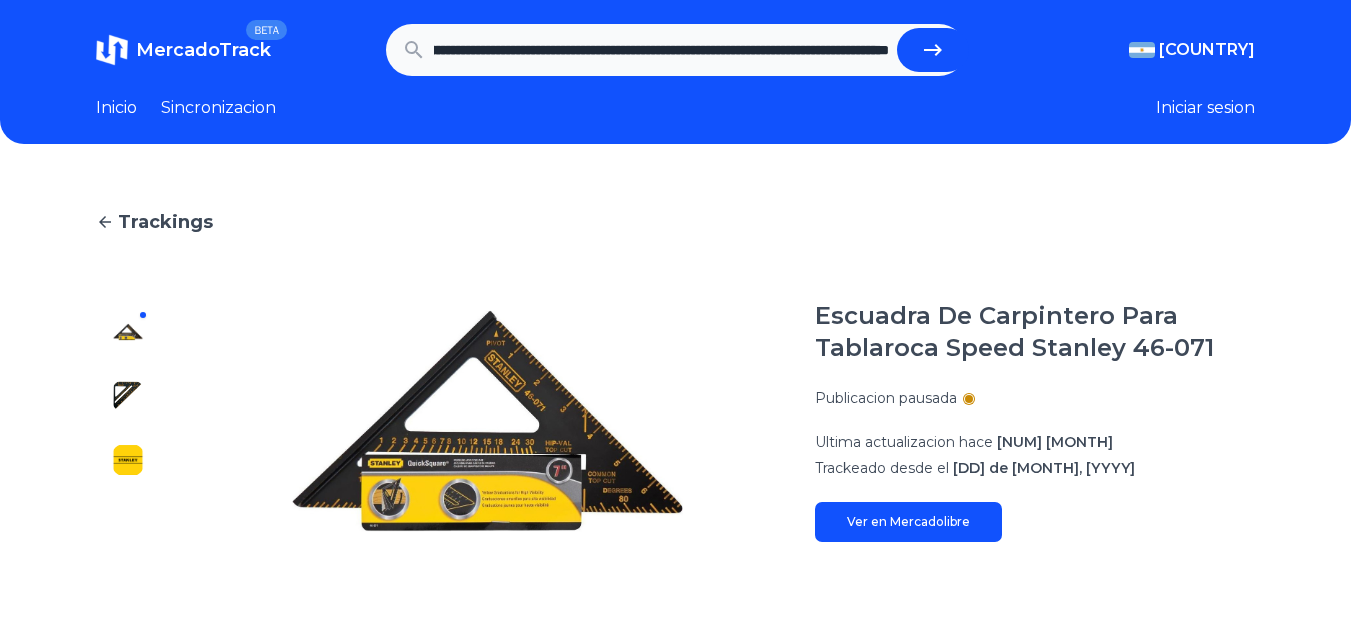 type on "**********" 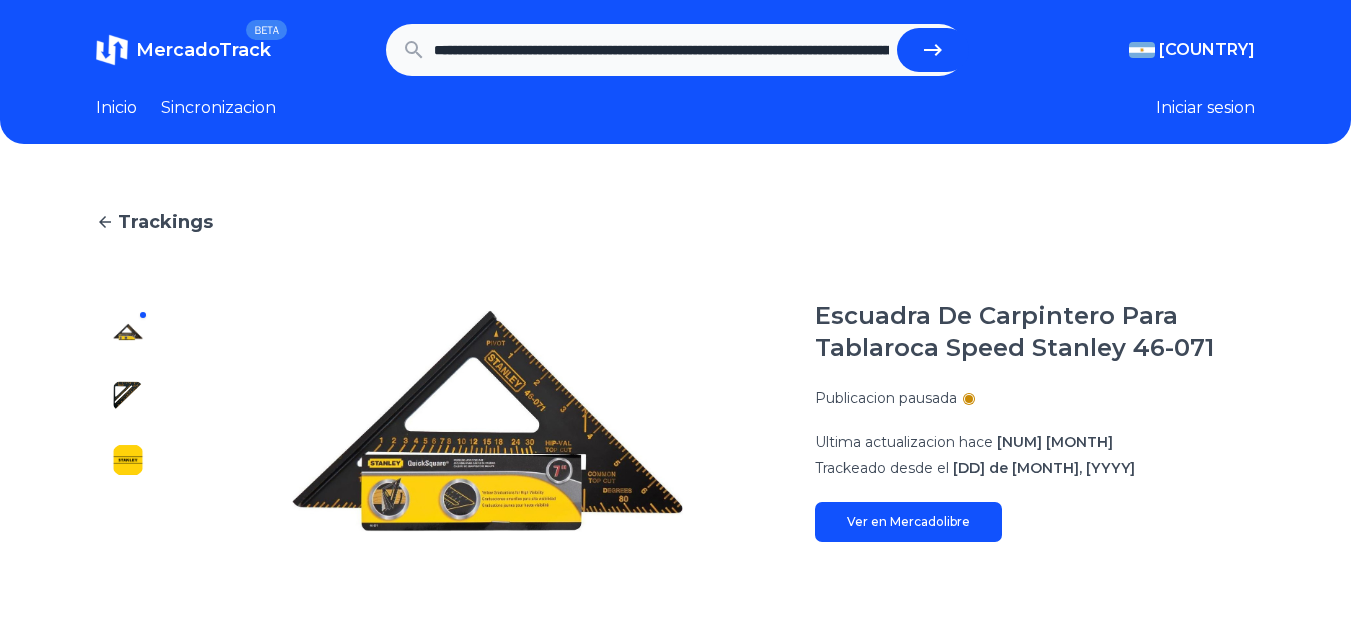 drag, startPoint x: 938, startPoint y: 57, endPoint x: 1053, endPoint y: 40, distance: 116.24973 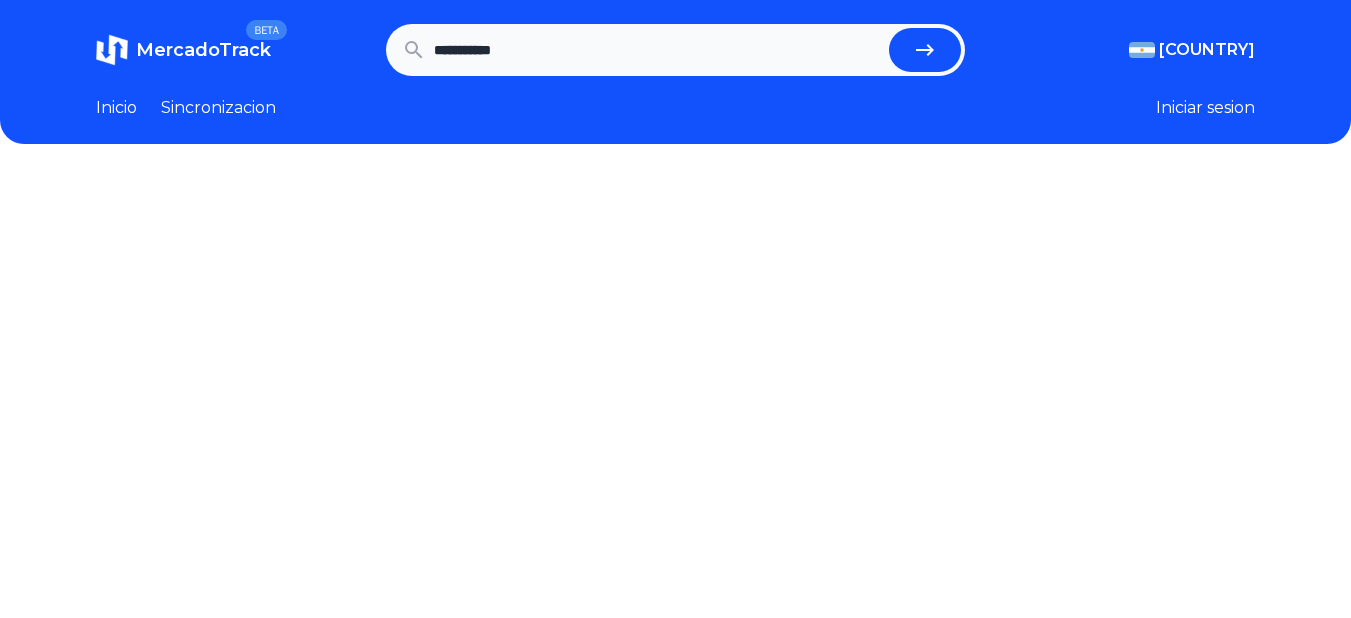 scroll, scrollTop: 0, scrollLeft: 0, axis: both 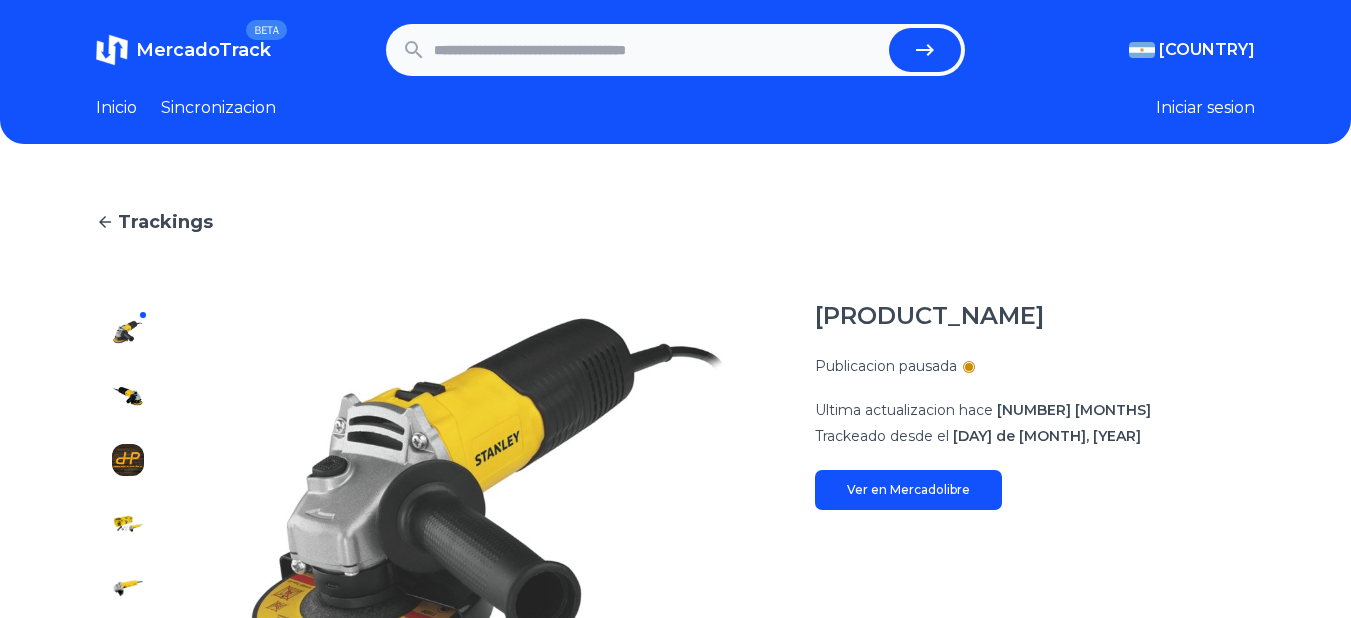 click at bounding box center (658, 50) 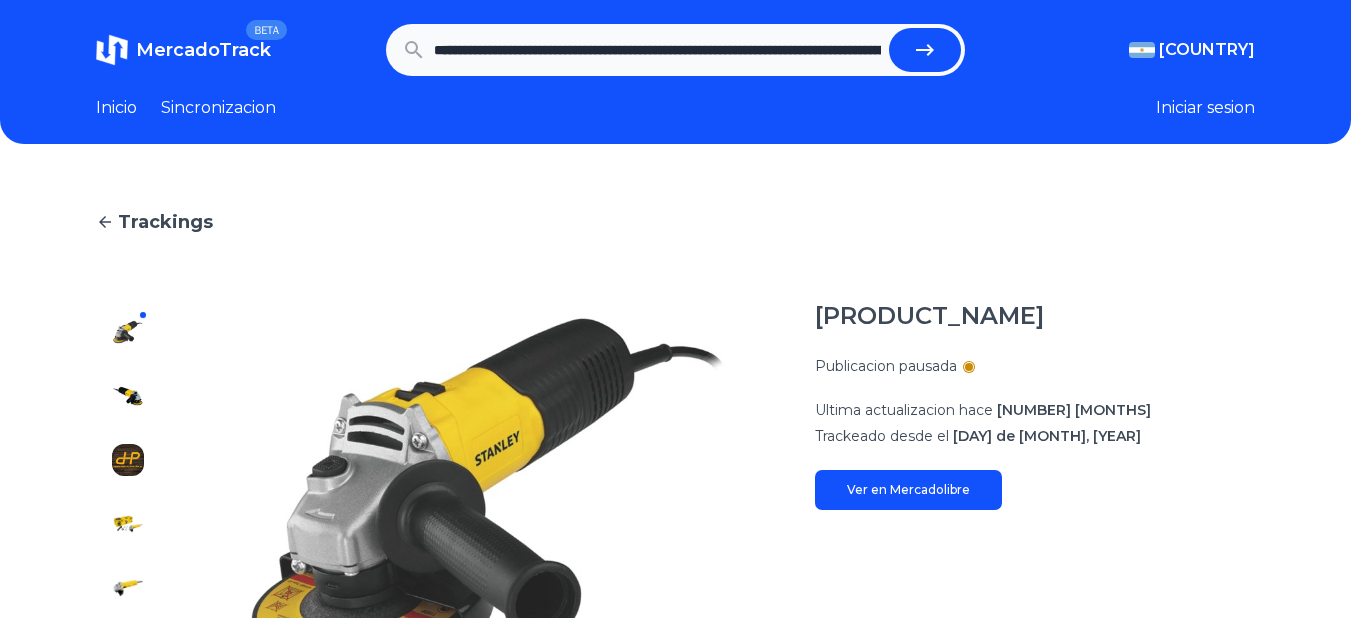 scroll, scrollTop: 0, scrollLeft: 434, axis: horizontal 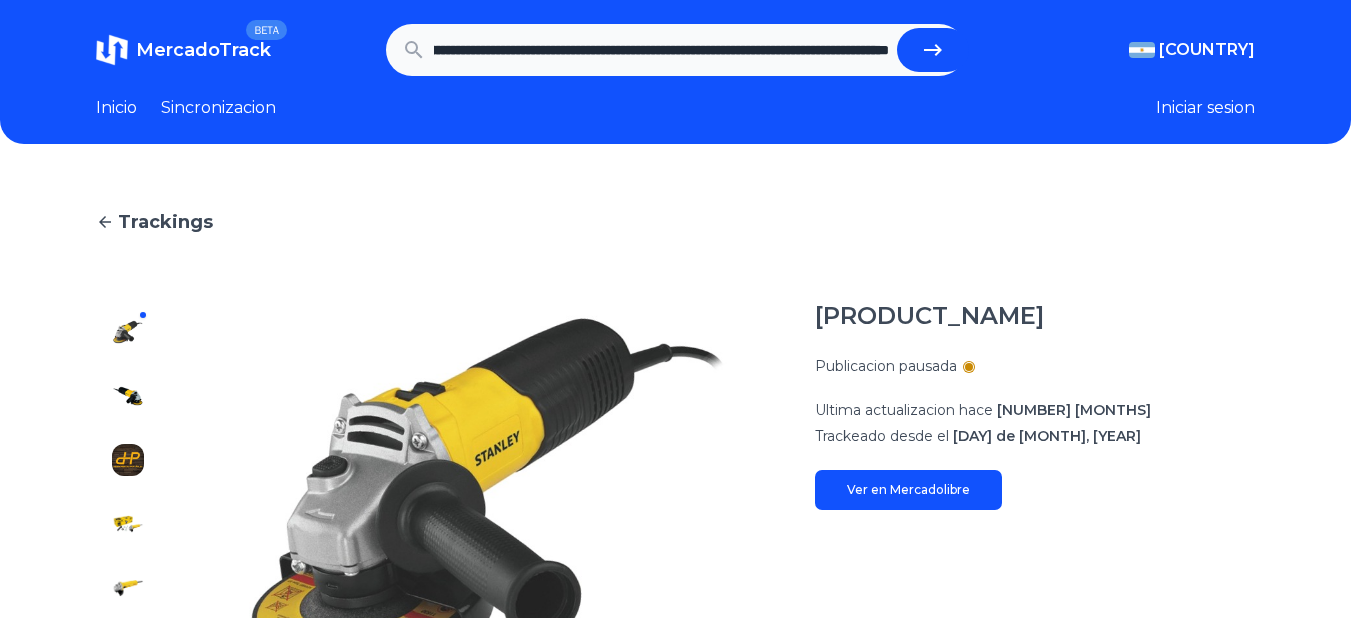type on "**********" 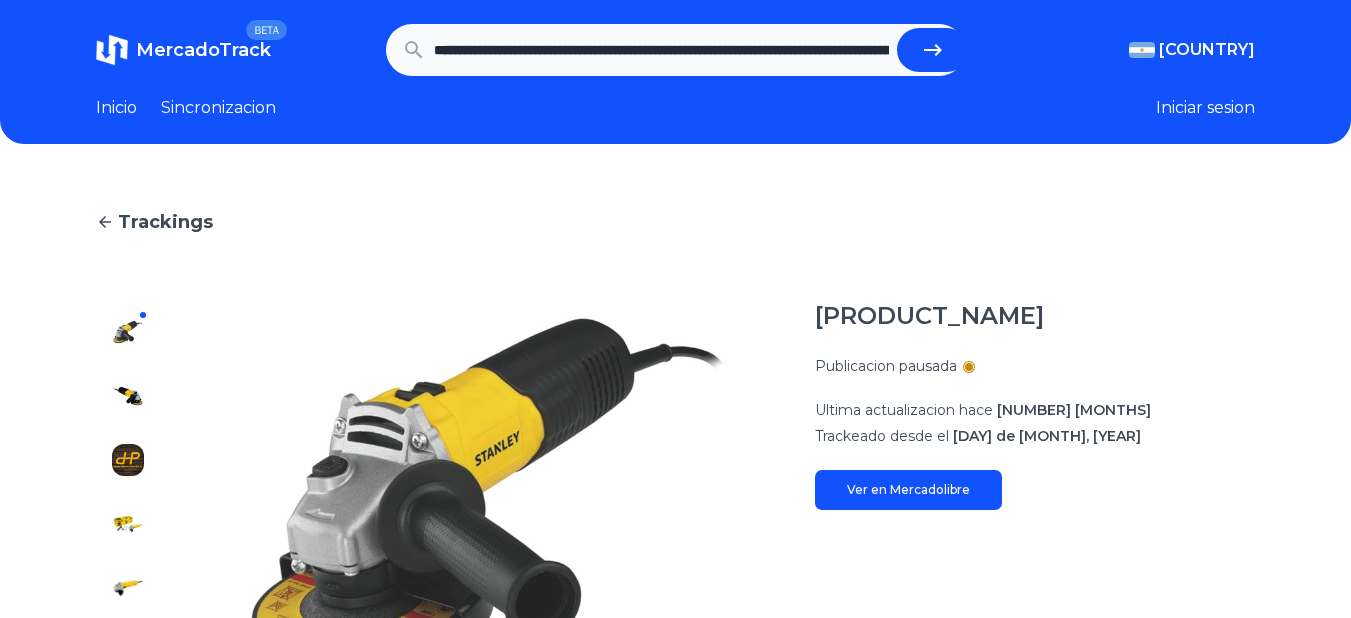click on "**********" at bounding box center [676, 50] 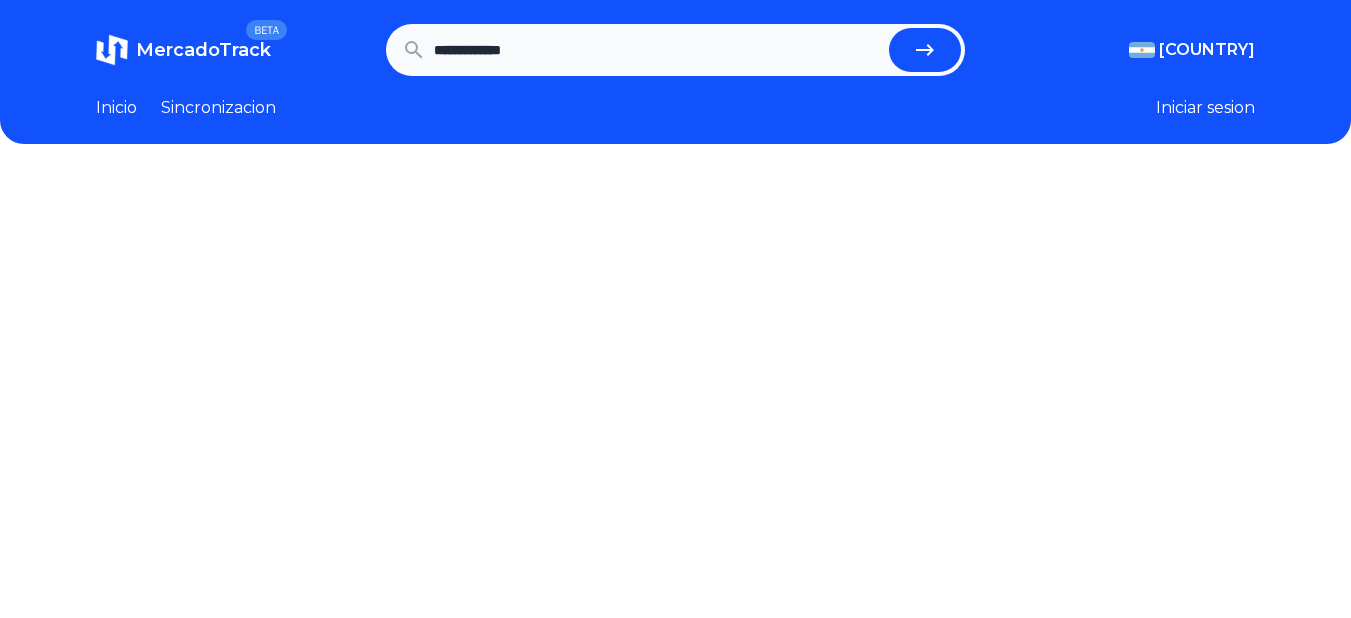 scroll, scrollTop: 0, scrollLeft: 0, axis: both 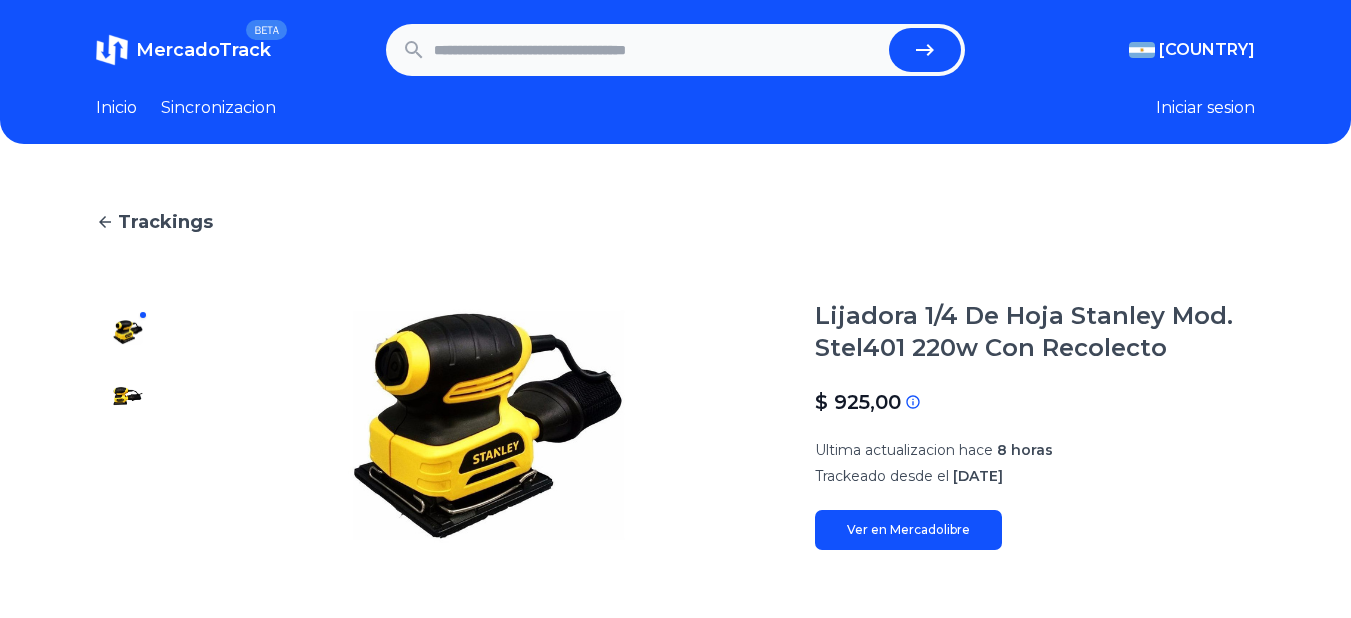click at bounding box center (658, 50) 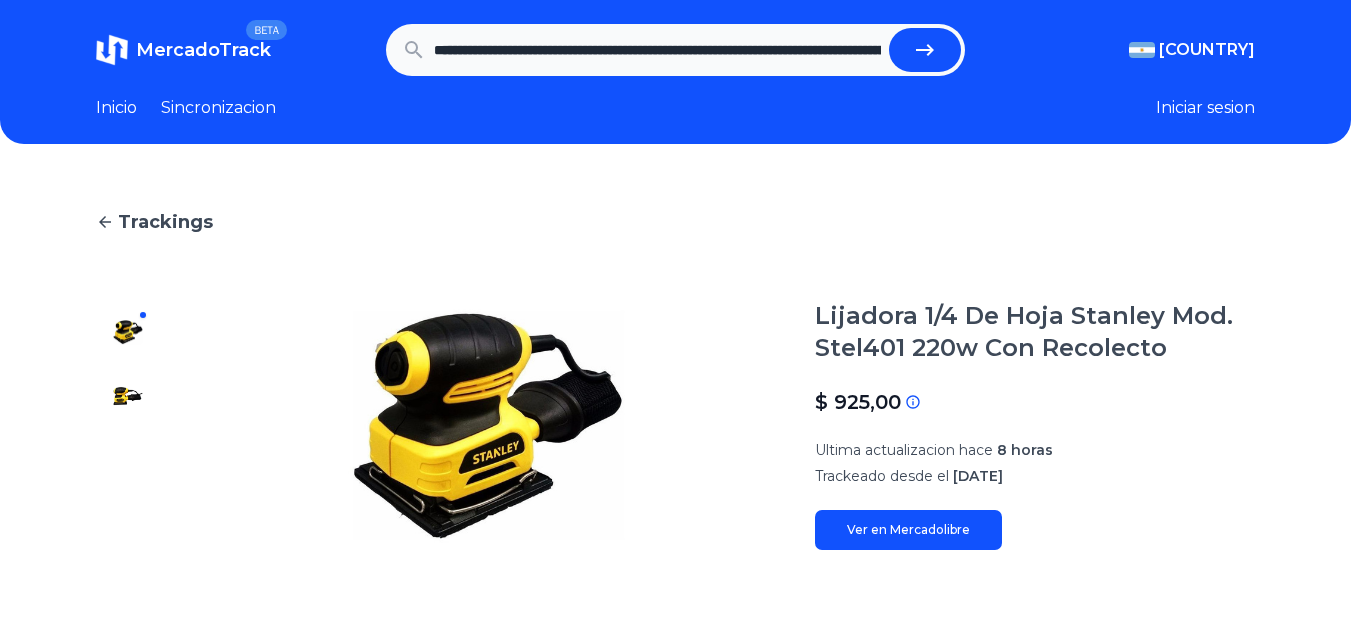 scroll, scrollTop: 0, scrollLeft: 328, axis: horizontal 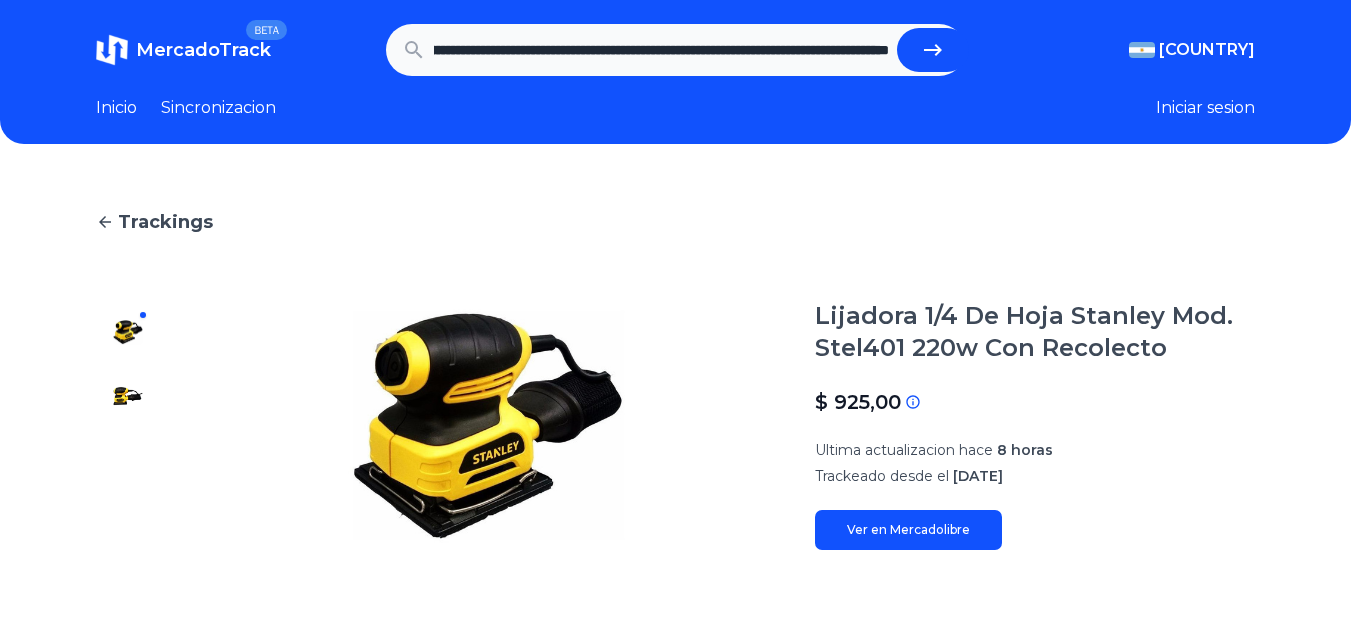 type on "**********" 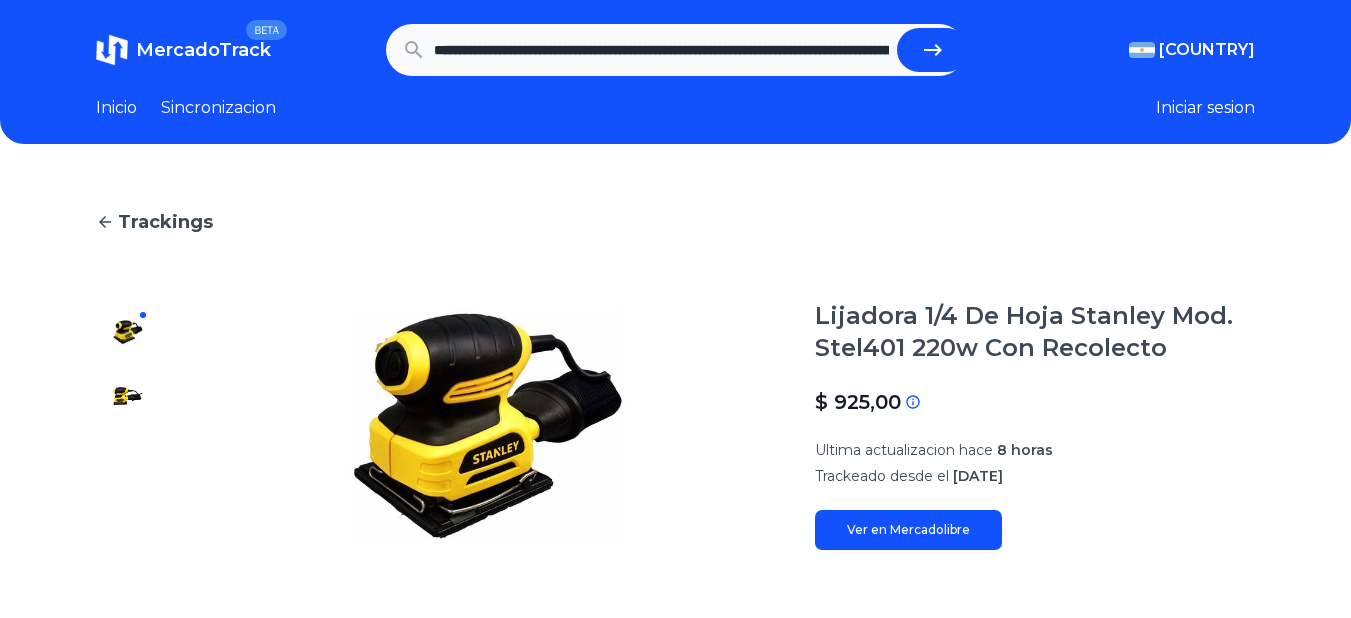 click at bounding box center (933, 50) 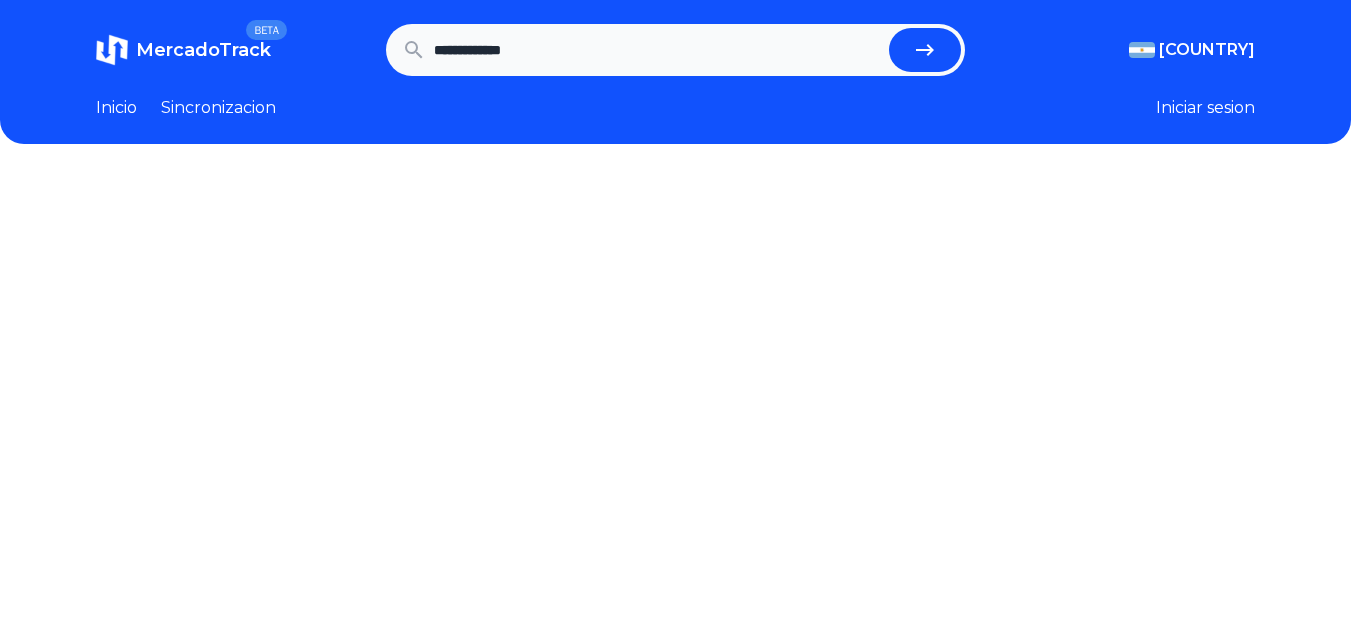 scroll, scrollTop: 0, scrollLeft: 0, axis: both 